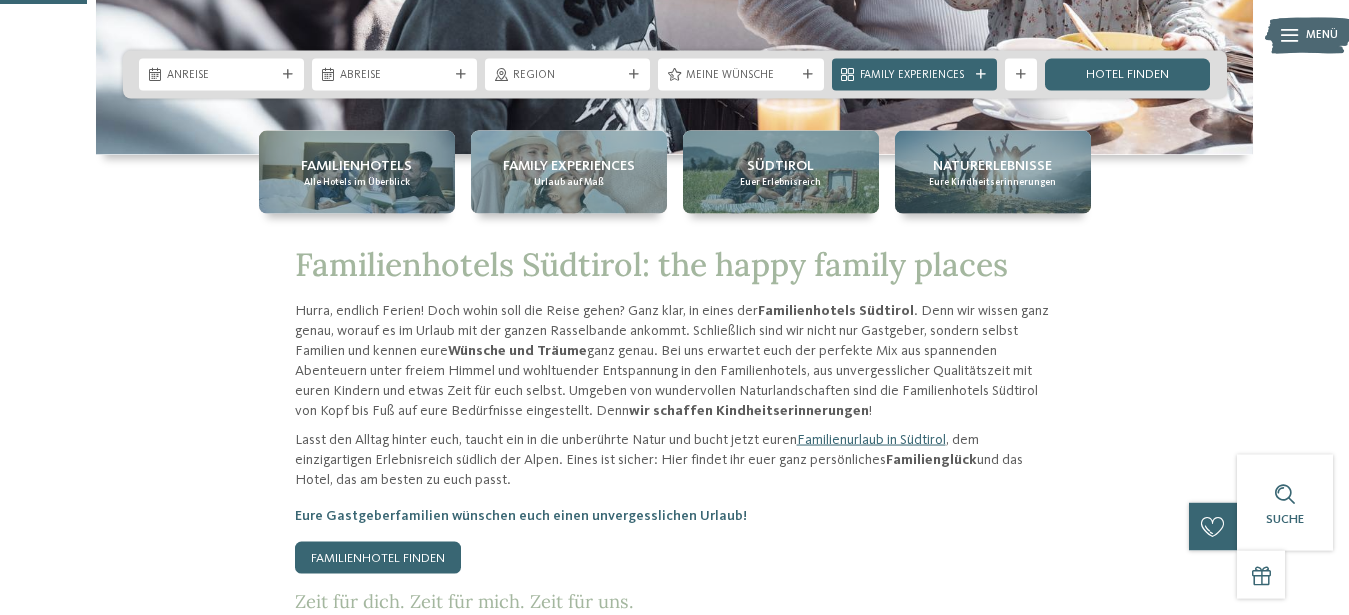 scroll, scrollTop: 484, scrollLeft: 0, axis: vertical 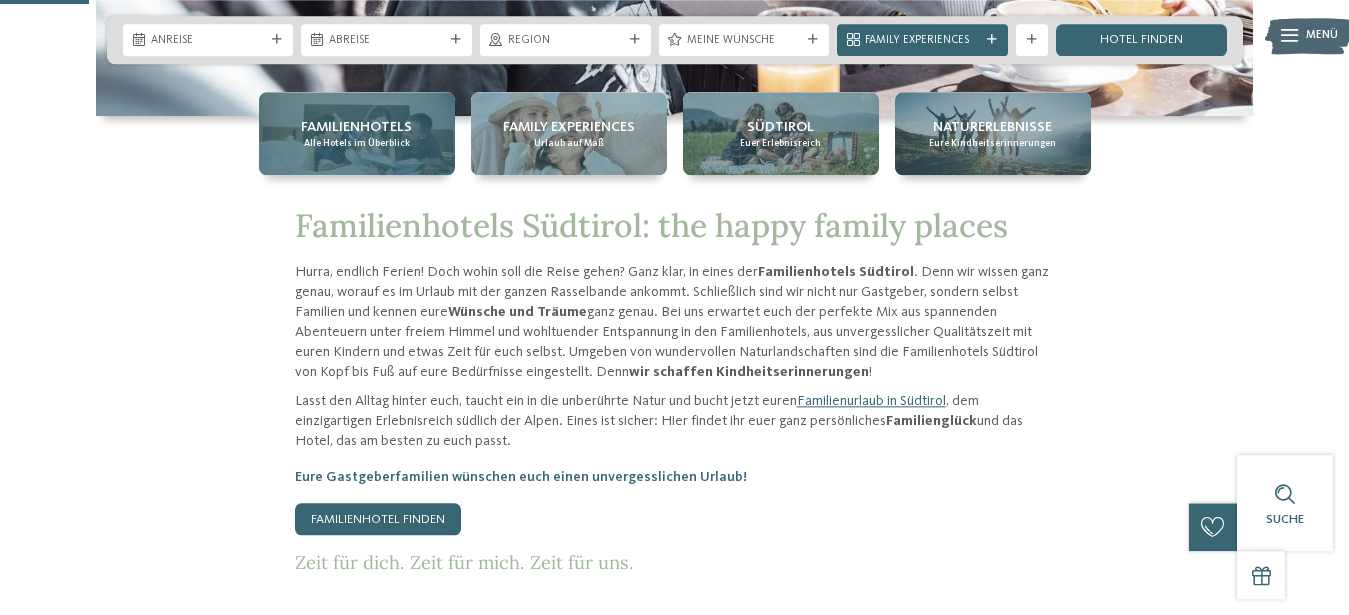 click on "Familienhotels" at bounding box center [356, 127] 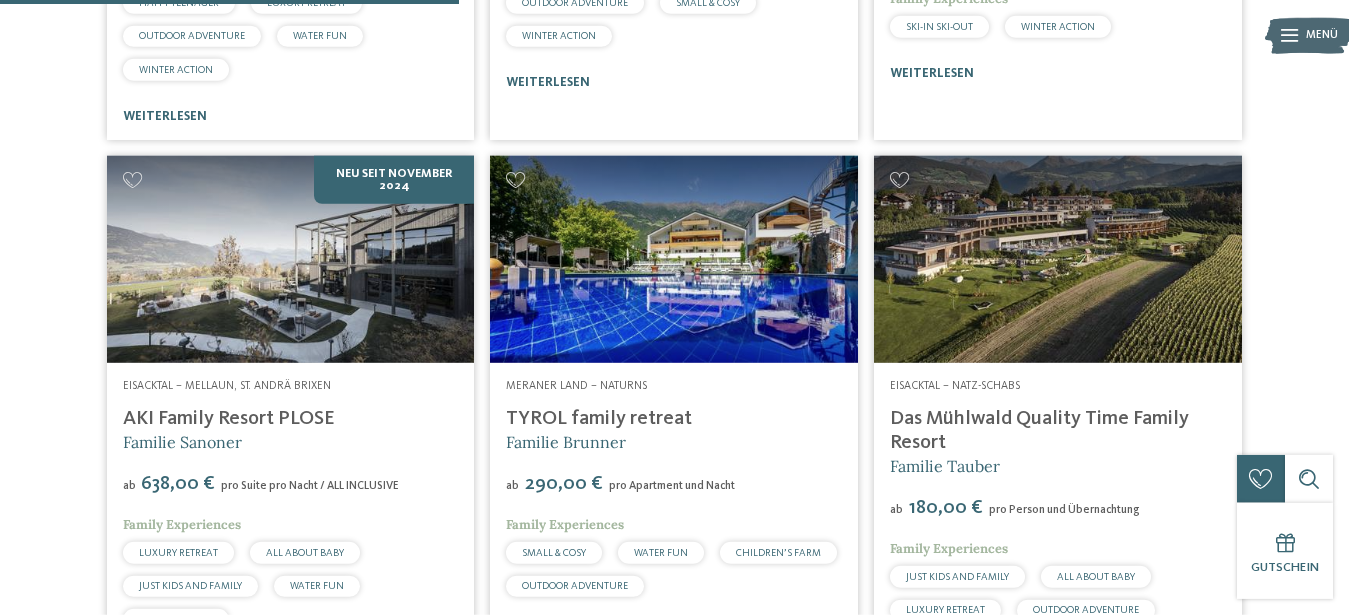 scroll, scrollTop: 1972, scrollLeft: 0, axis: vertical 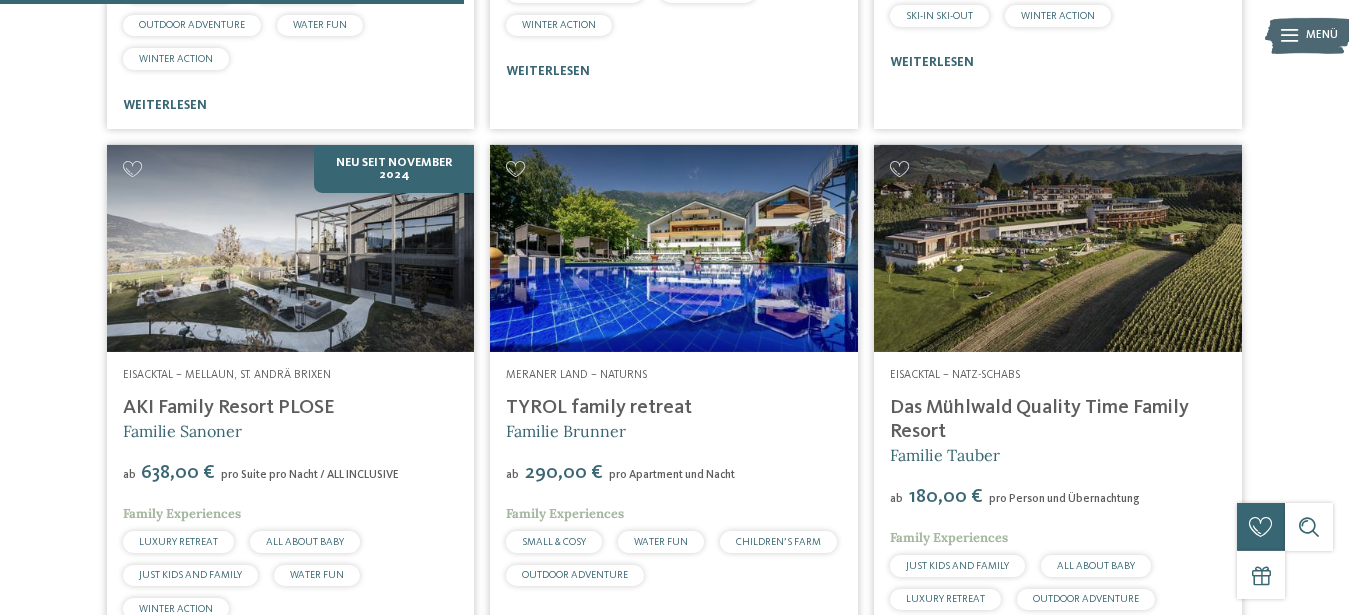 click on "TYROL family retreat" at bounding box center [599, 408] 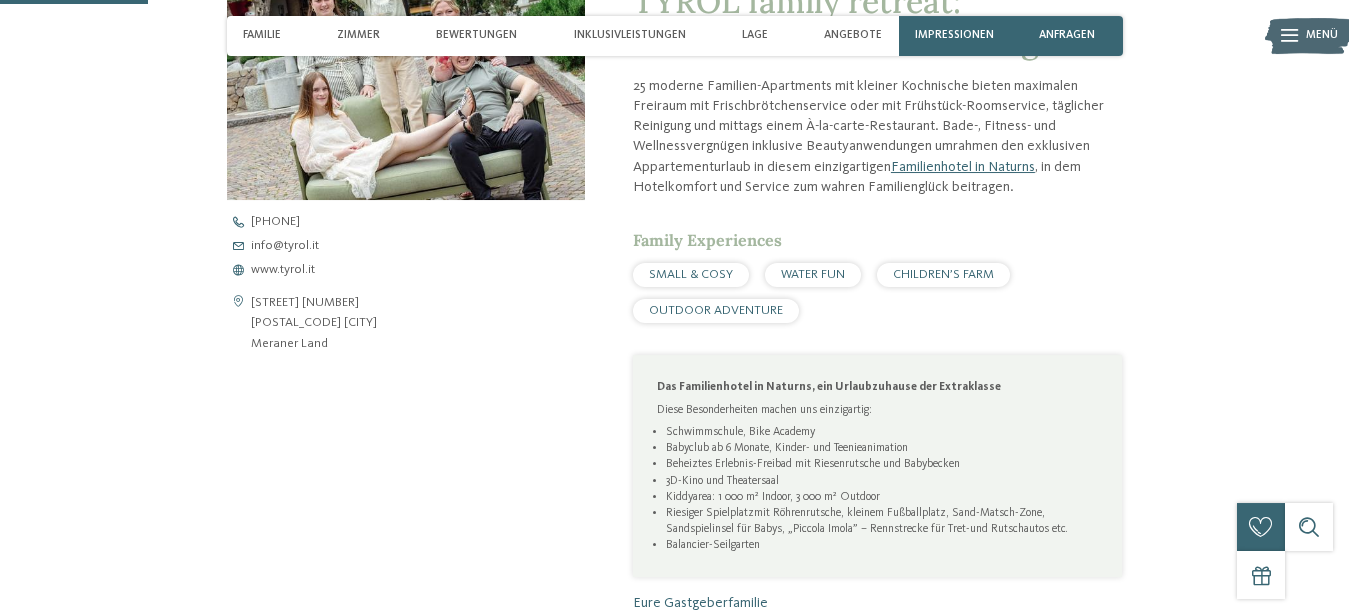 scroll, scrollTop: 633, scrollLeft: 0, axis: vertical 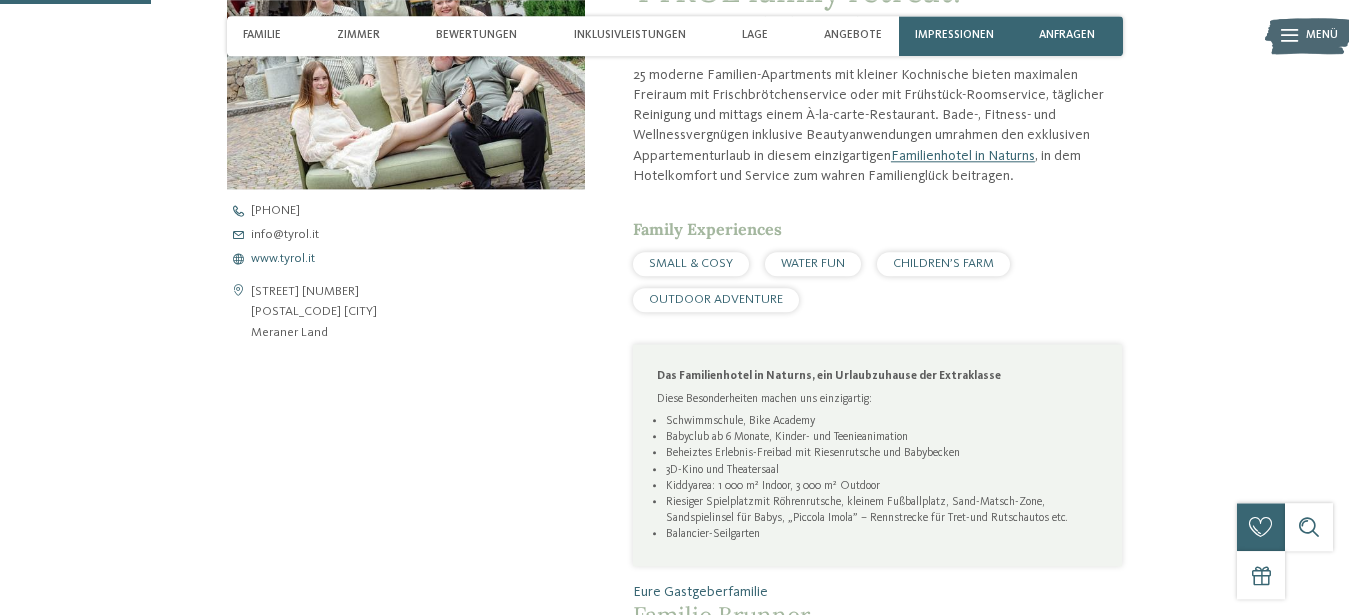 click on "www.tyrol.it" at bounding box center (283, 259) 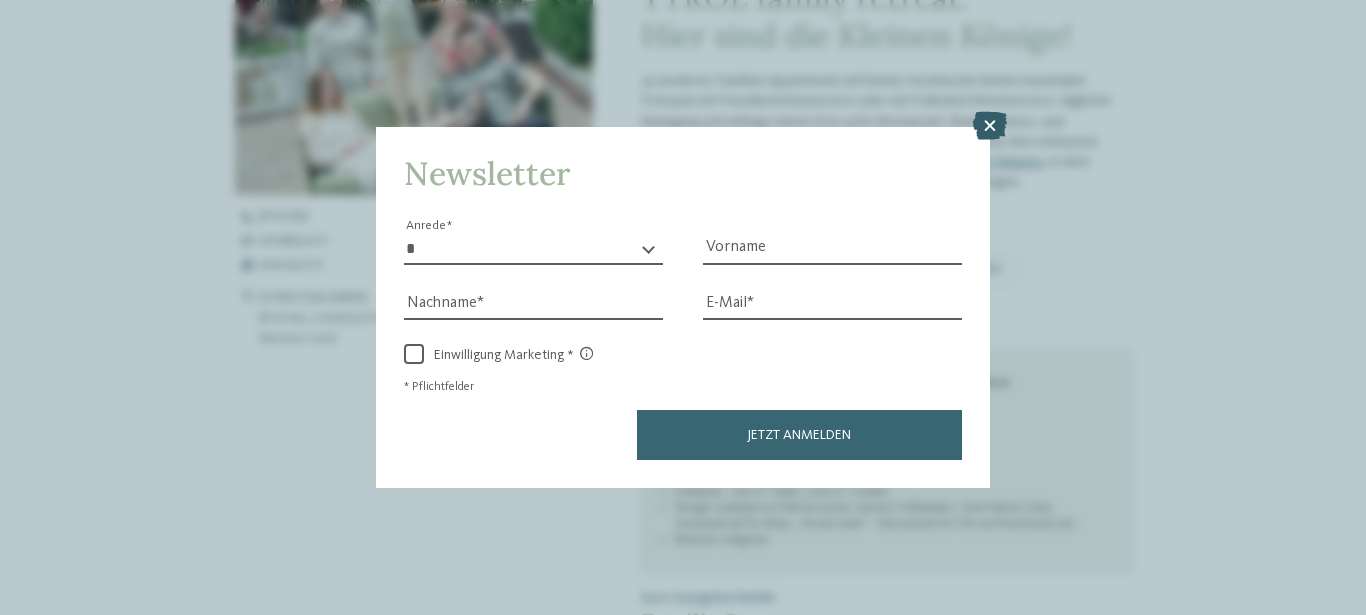 click at bounding box center (990, 126) 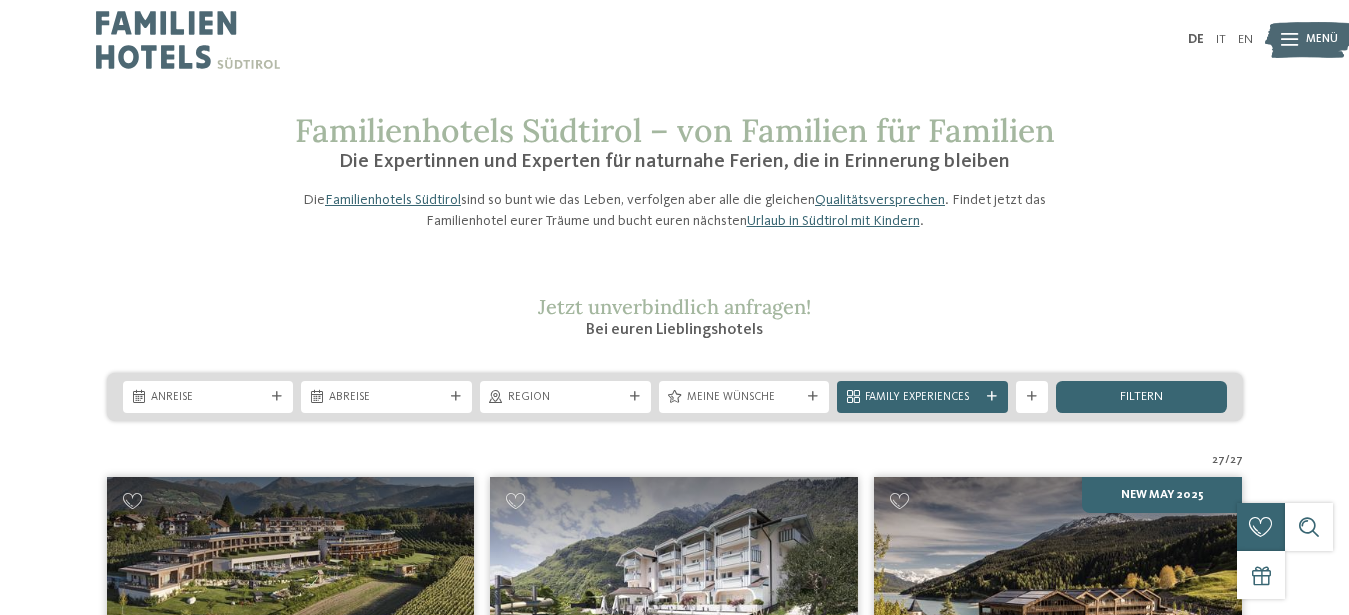 scroll, scrollTop: 0, scrollLeft: 0, axis: both 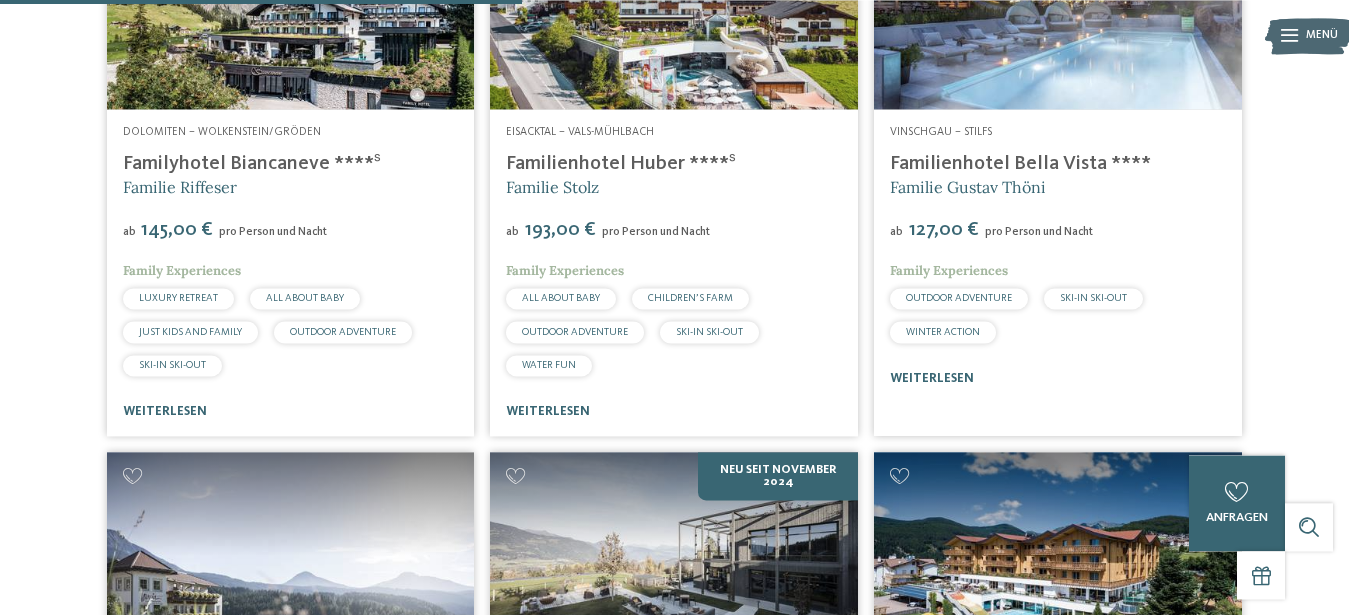 click on "Familienhotel Huber ****ˢ" at bounding box center [621, 164] 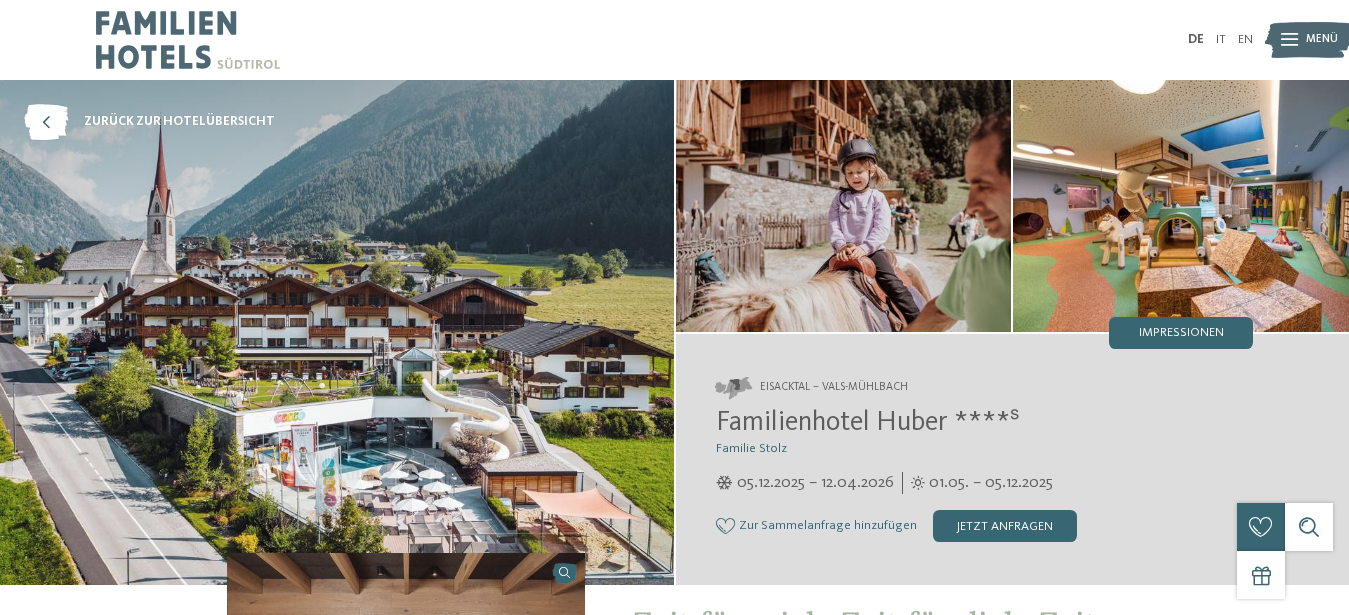 scroll, scrollTop: 0, scrollLeft: 0, axis: both 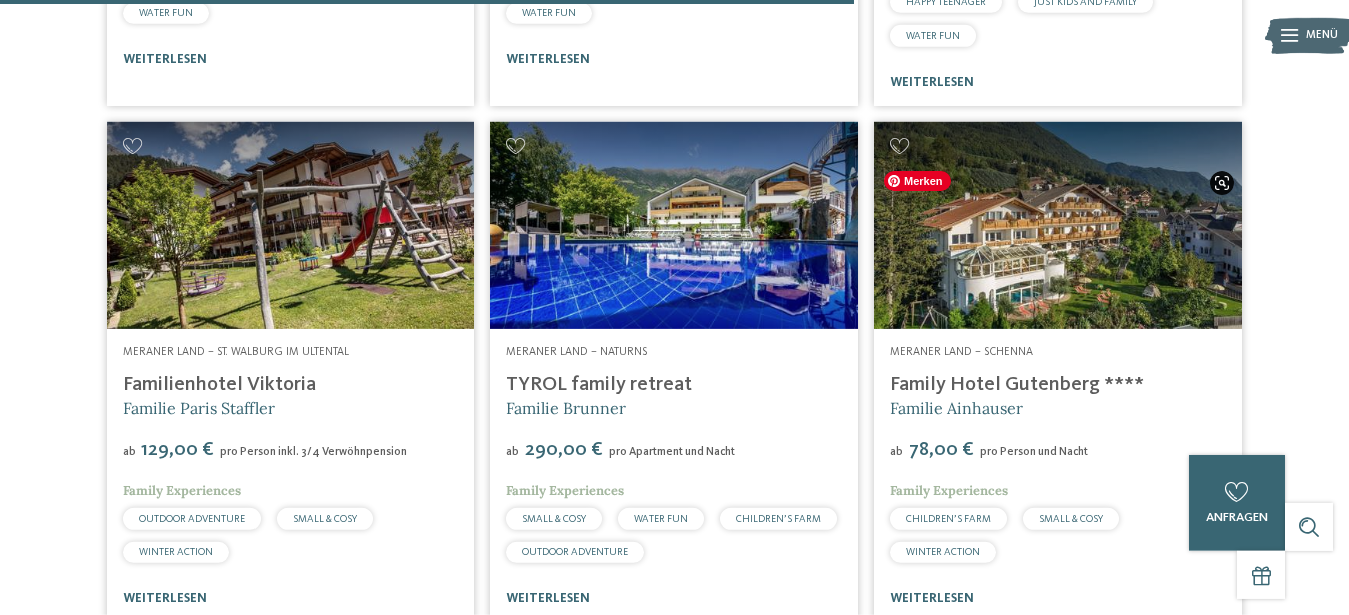 click at bounding box center (1058, 225) 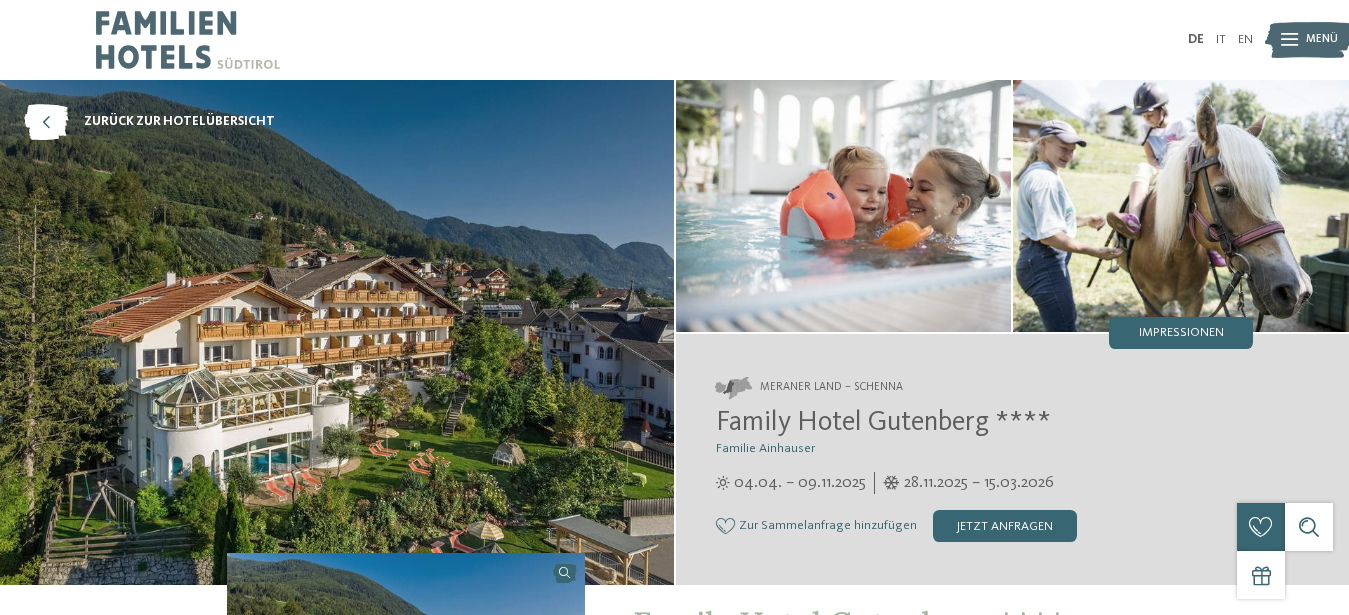 scroll, scrollTop: 0, scrollLeft: 0, axis: both 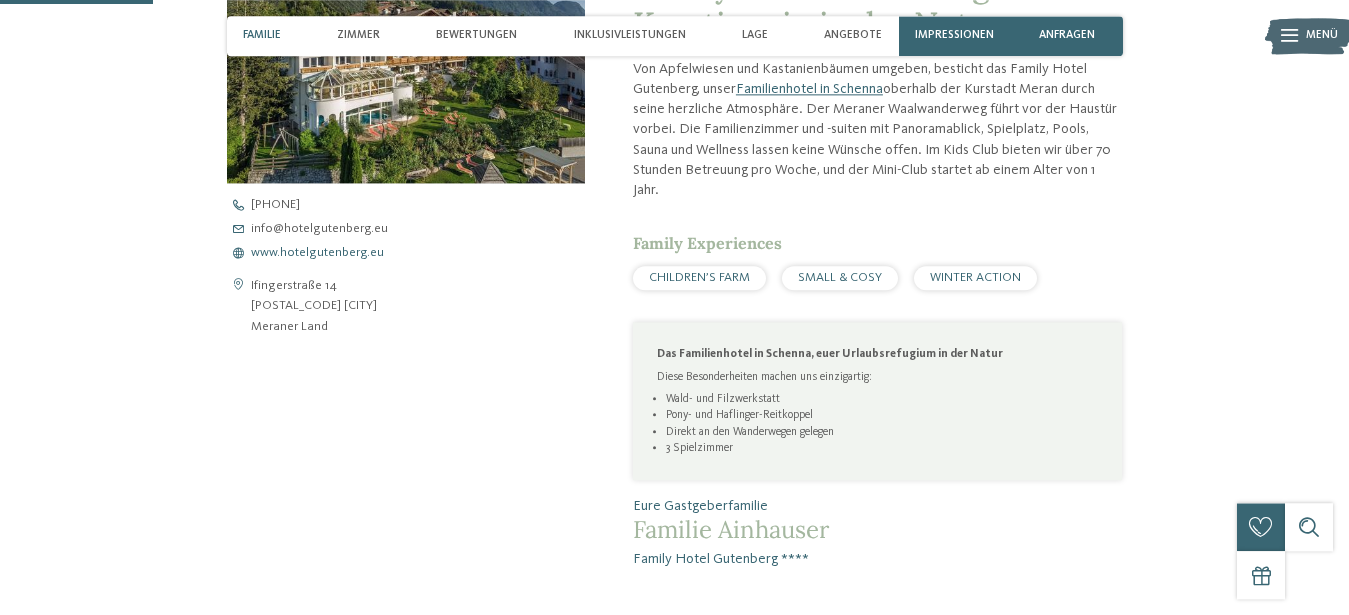 click on "www.hotelgutenberg.eu" at bounding box center (317, 253) 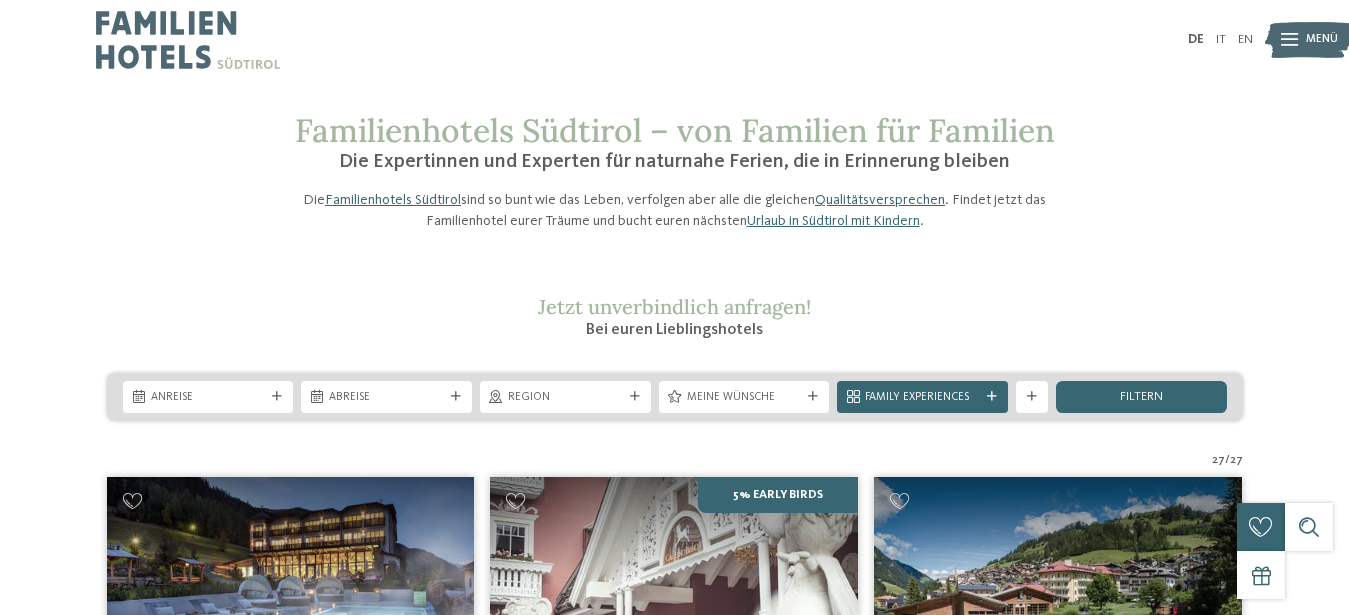 scroll, scrollTop: 0, scrollLeft: 0, axis: both 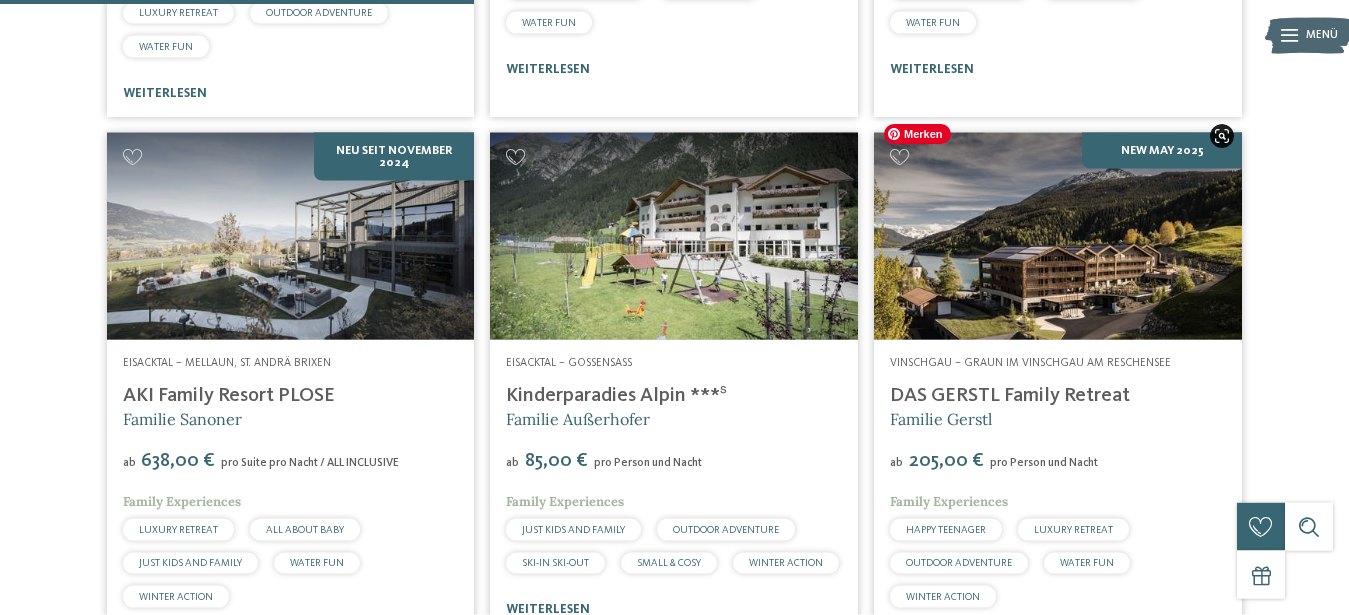 click at bounding box center (1058, 236) 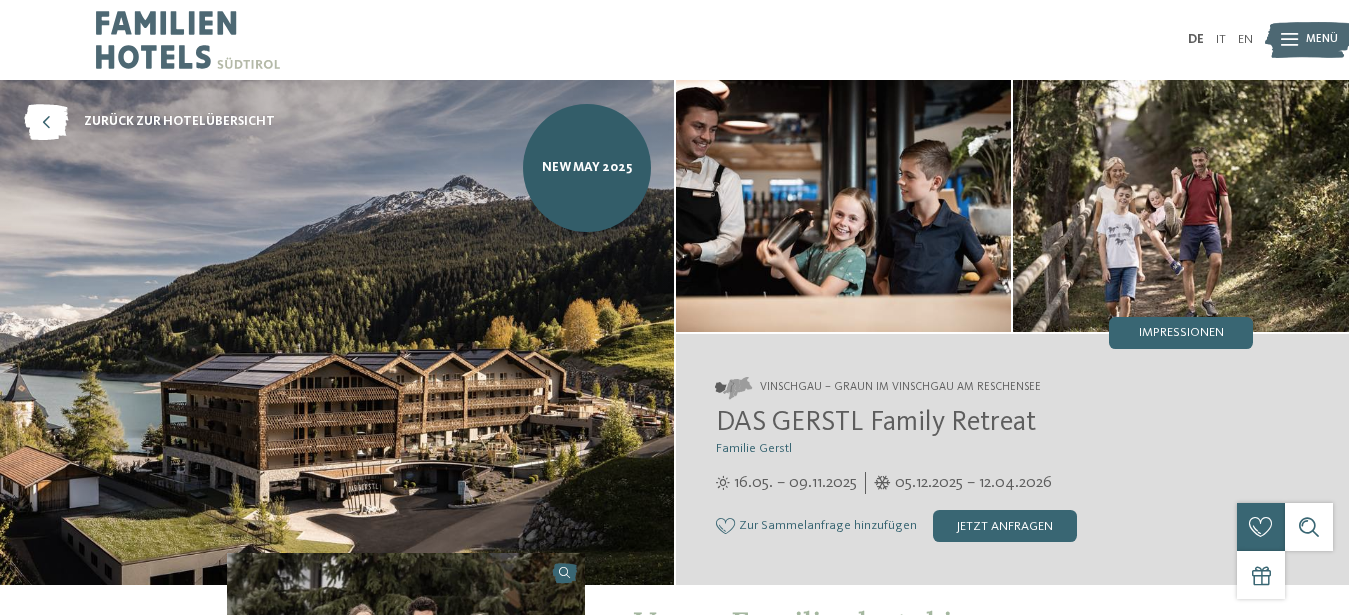 scroll, scrollTop: 0, scrollLeft: 0, axis: both 